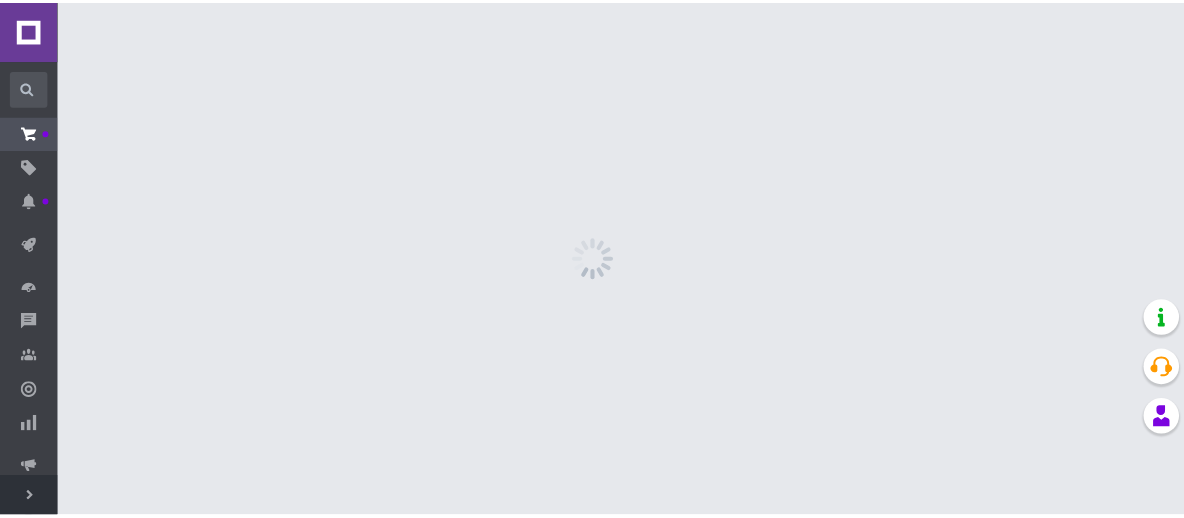 scroll, scrollTop: 0, scrollLeft: 0, axis: both 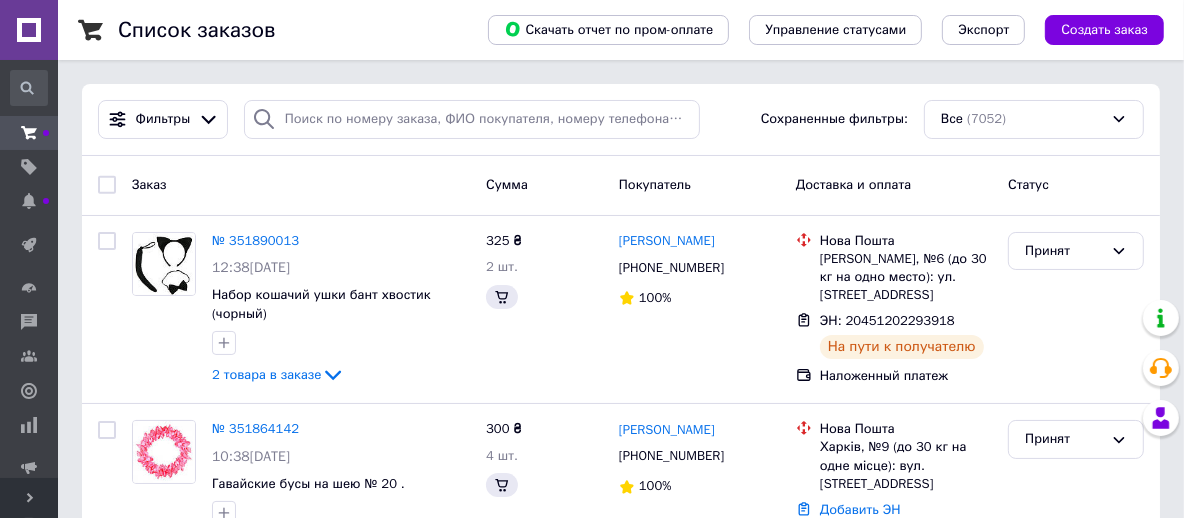 click 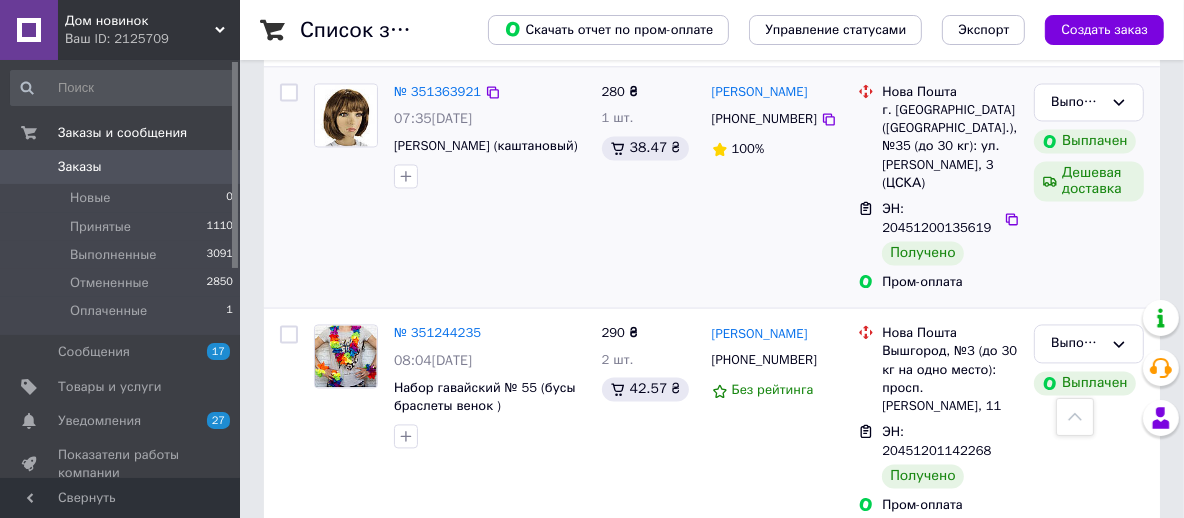 scroll, scrollTop: 3000, scrollLeft: 0, axis: vertical 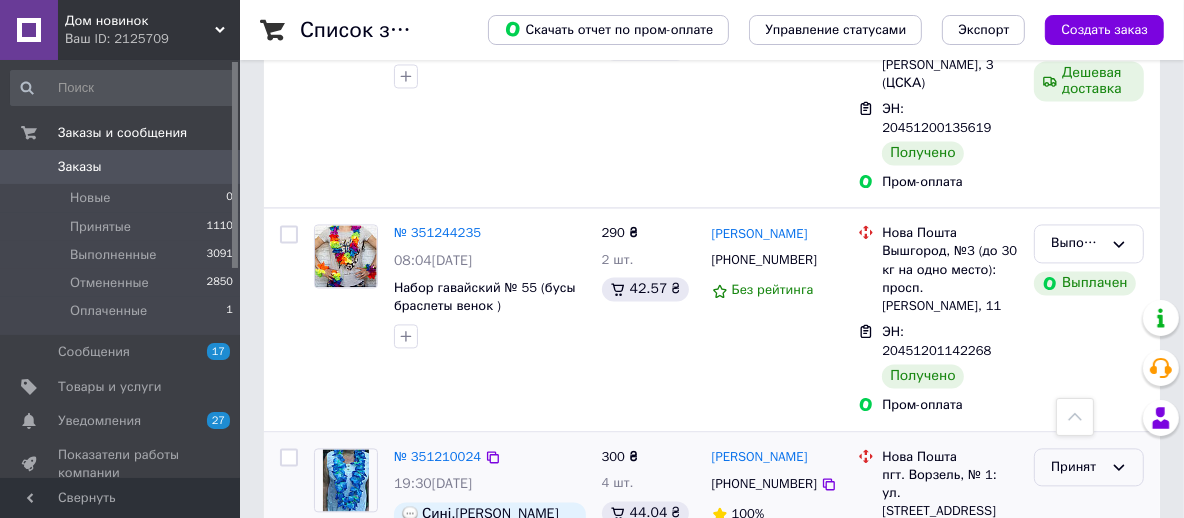 click 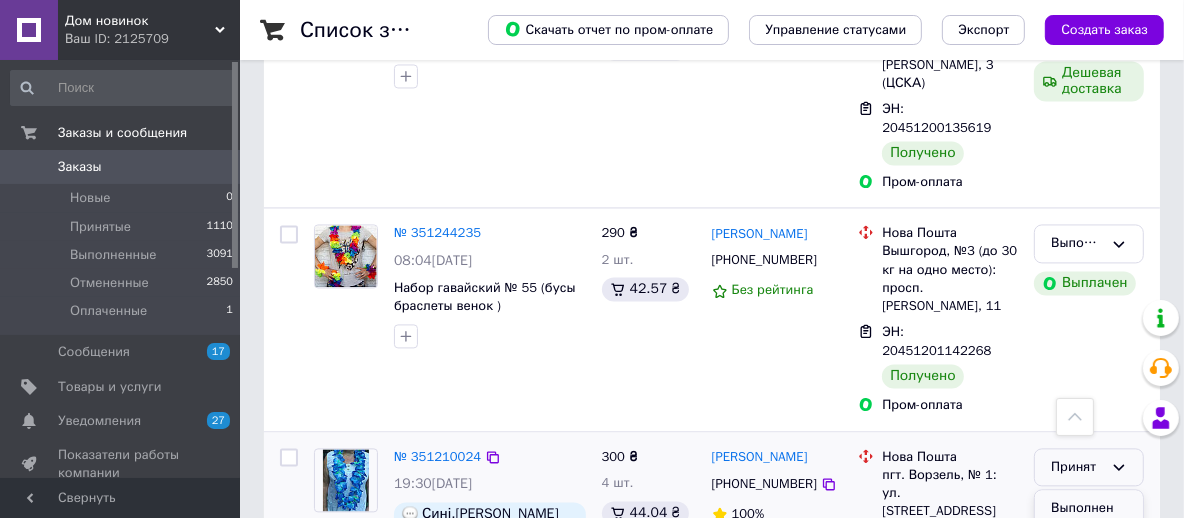 click on "Выполнен" at bounding box center (1089, 508) 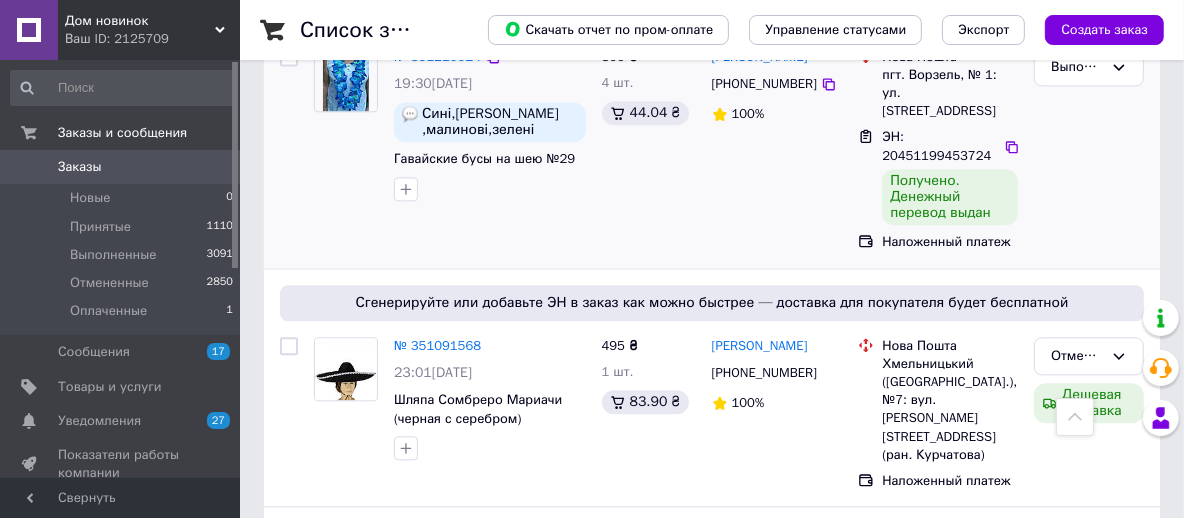 scroll, scrollTop: 3500, scrollLeft: 0, axis: vertical 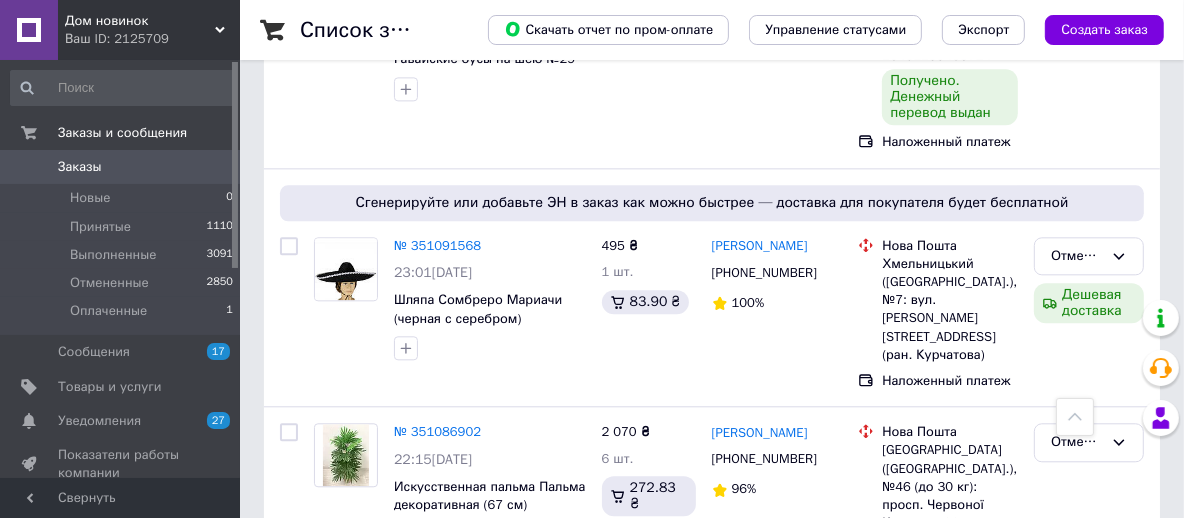 click 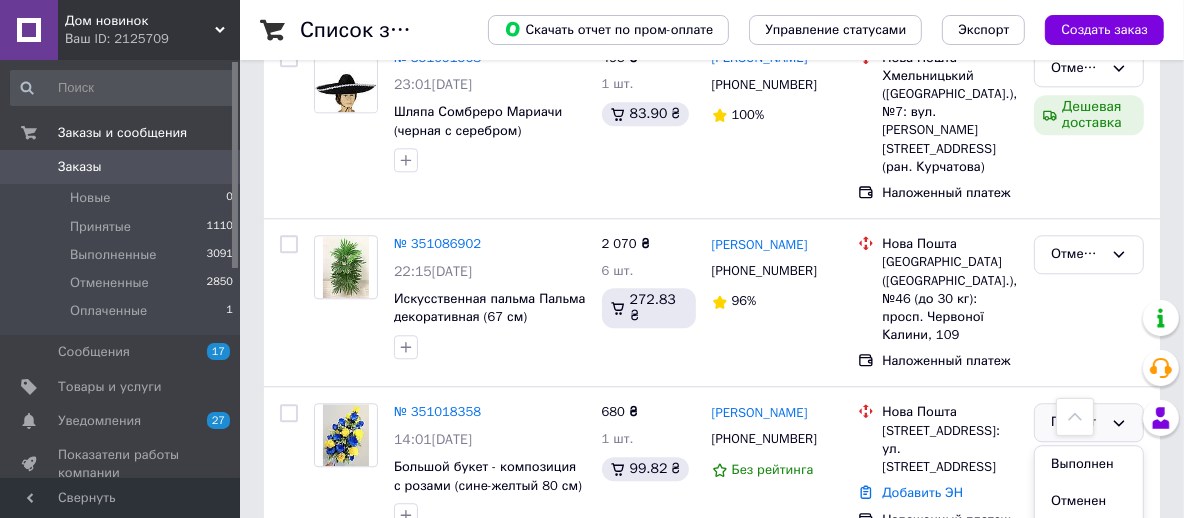 scroll, scrollTop: 3700, scrollLeft: 0, axis: vertical 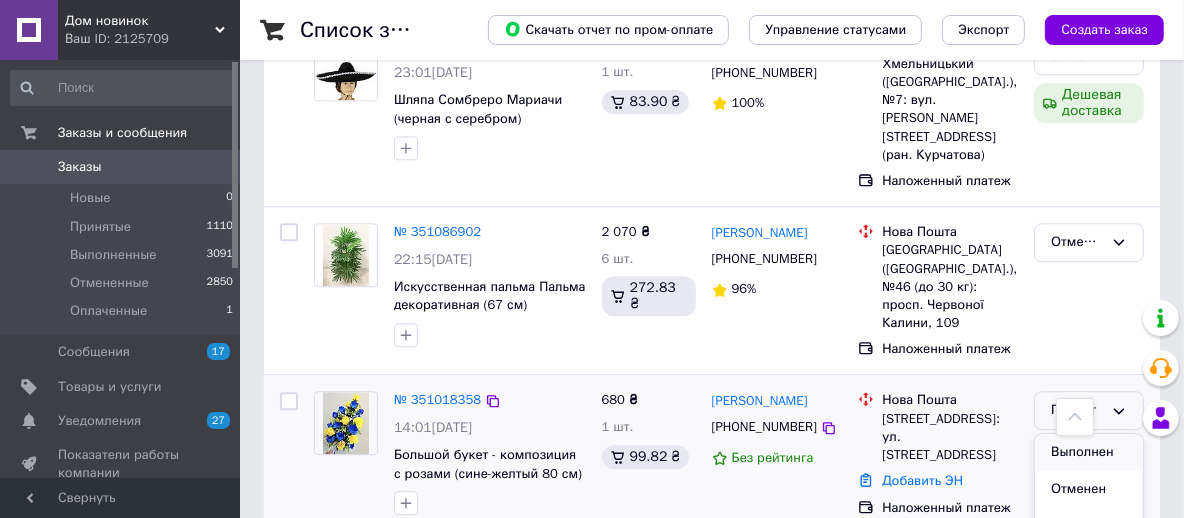click on "Выполнен" at bounding box center [1089, 452] 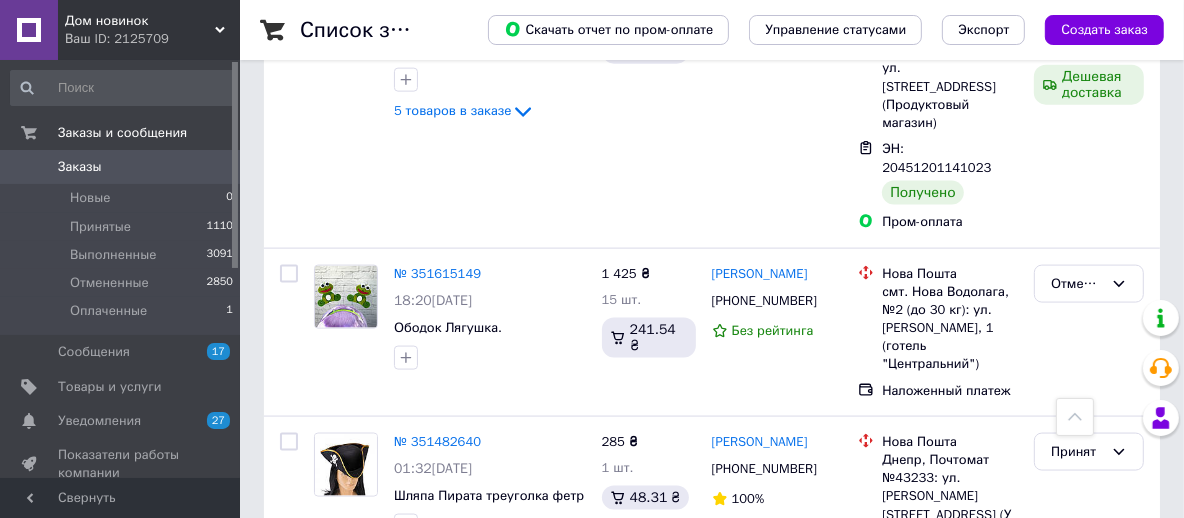 scroll, scrollTop: 2000, scrollLeft: 0, axis: vertical 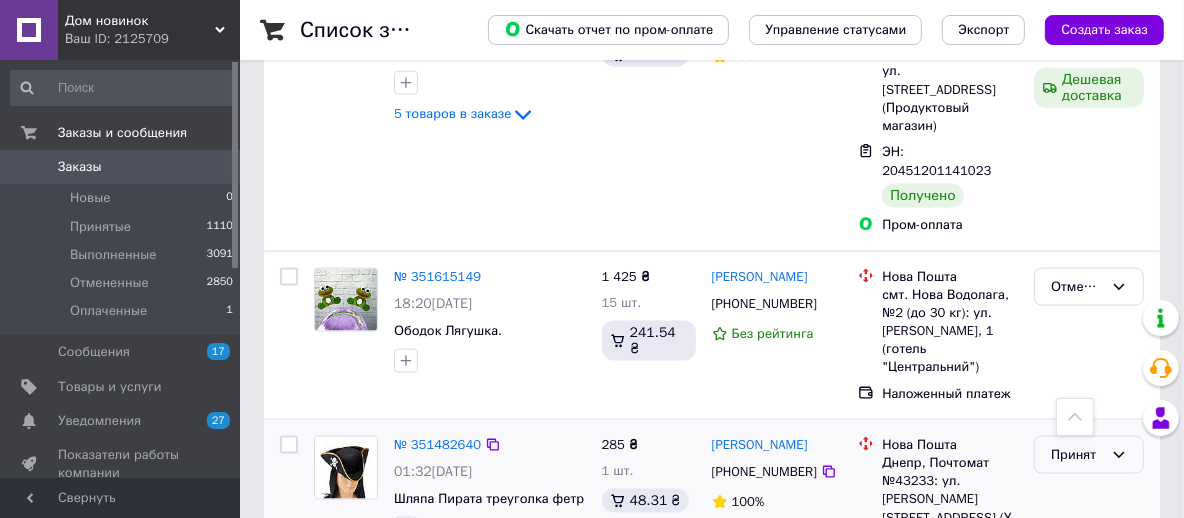 click 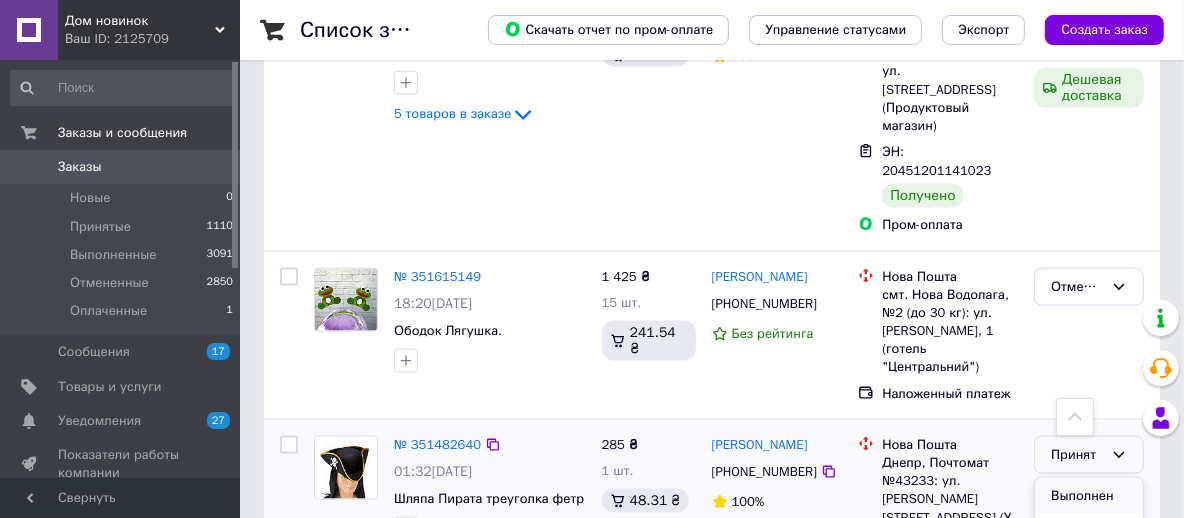 click on "Выполнен" at bounding box center (1089, 496) 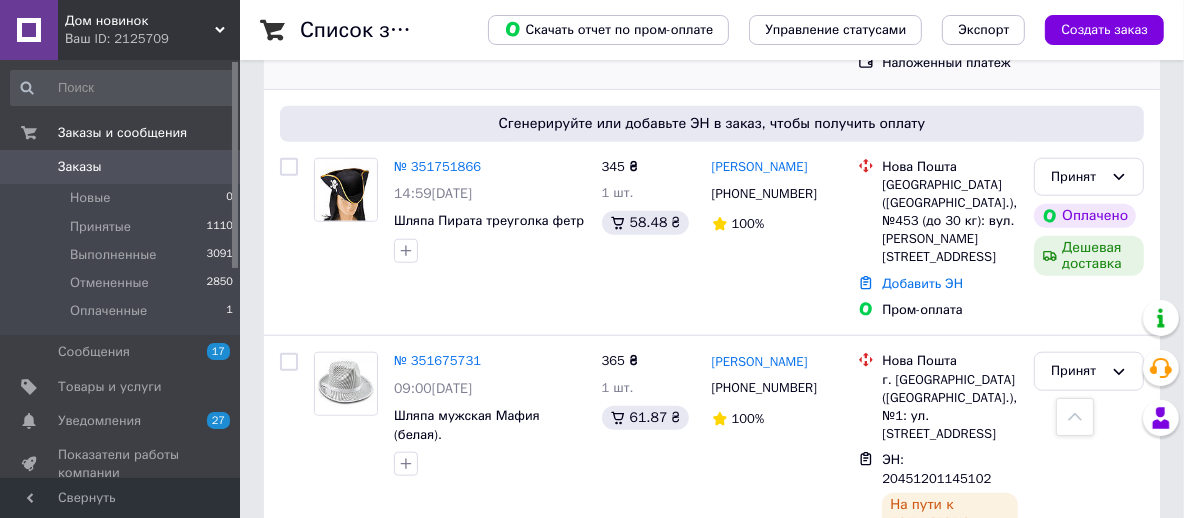 scroll, scrollTop: 1400, scrollLeft: 0, axis: vertical 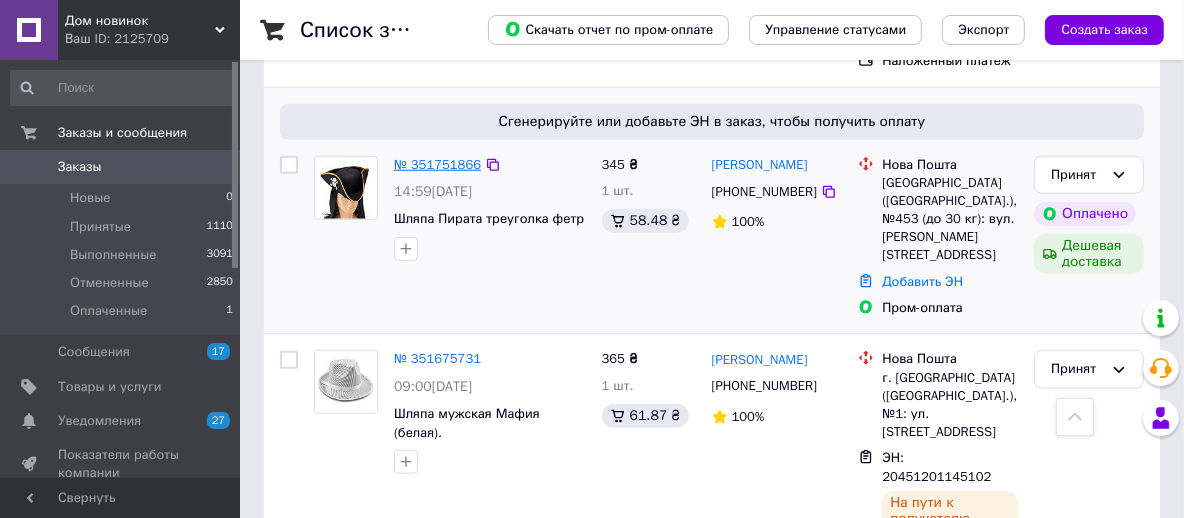 click on "№ 351751866" at bounding box center [437, 164] 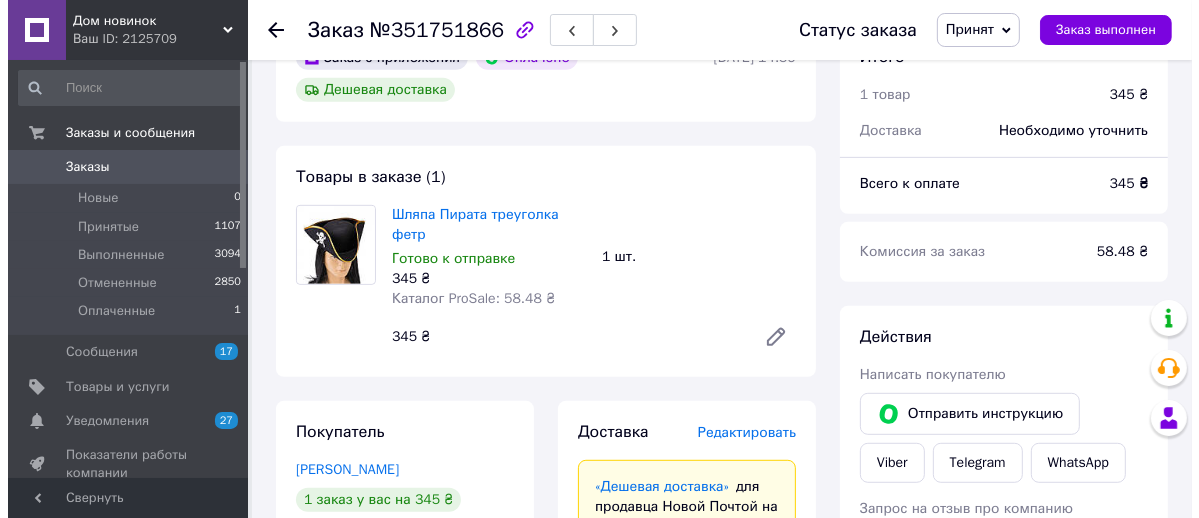 scroll, scrollTop: 800, scrollLeft: 0, axis: vertical 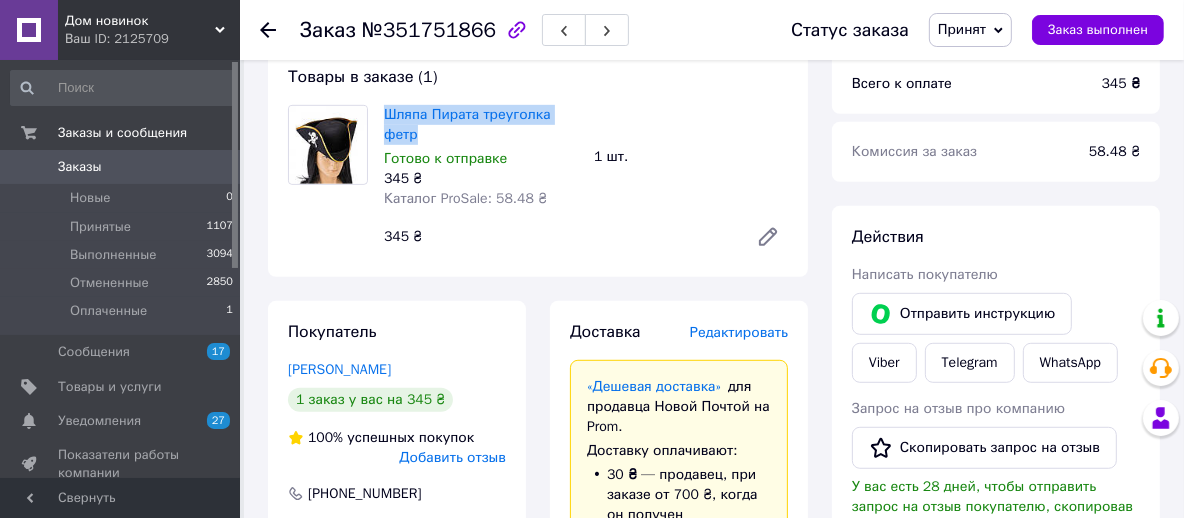 drag, startPoint x: 382, startPoint y: 107, endPoint x: 422, endPoint y: 136, distance: 49.40648 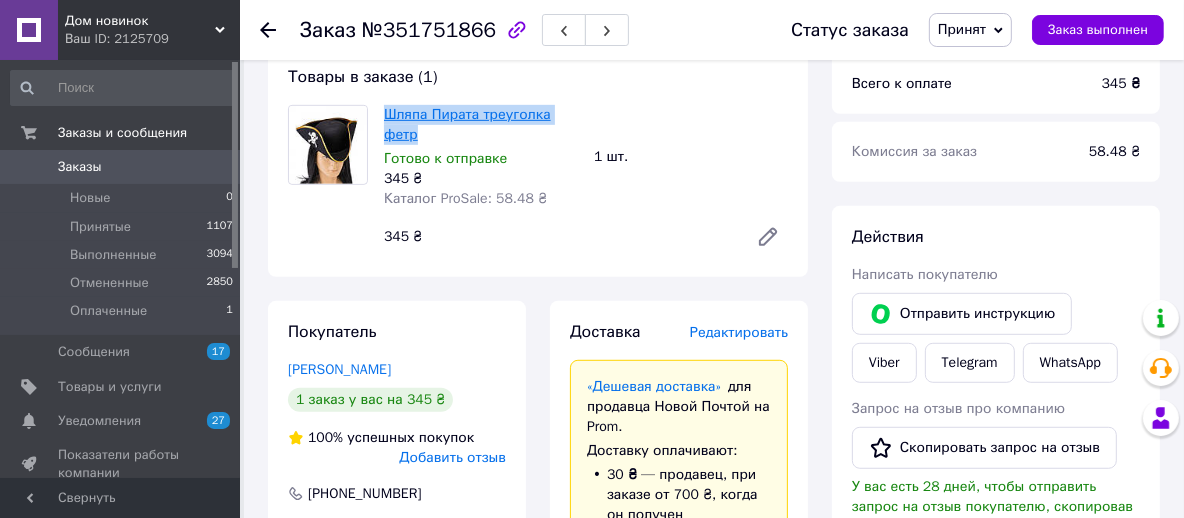 copy on "Шляпа Пирата треуголка фетр" 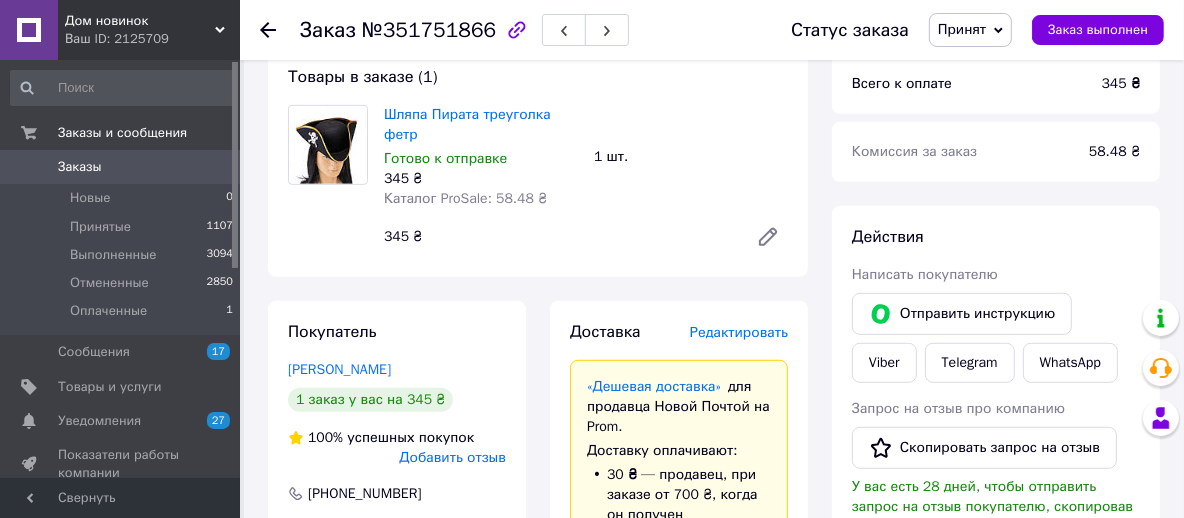 click on "Редактировать" at bounding box center (739, 332) 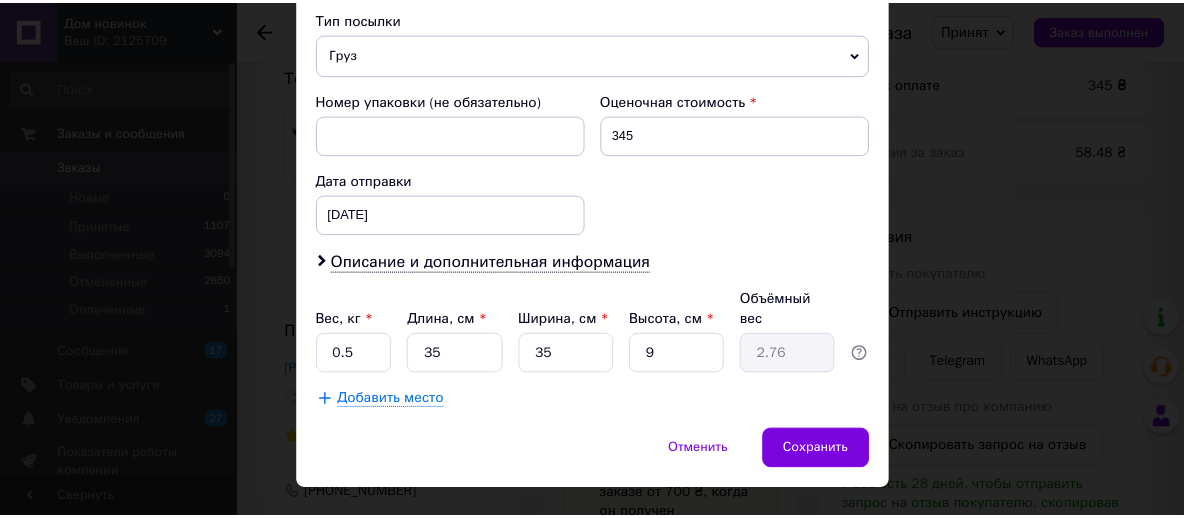 scroll, scrollTop: 806, scrollLeft: 0, axis: vertical 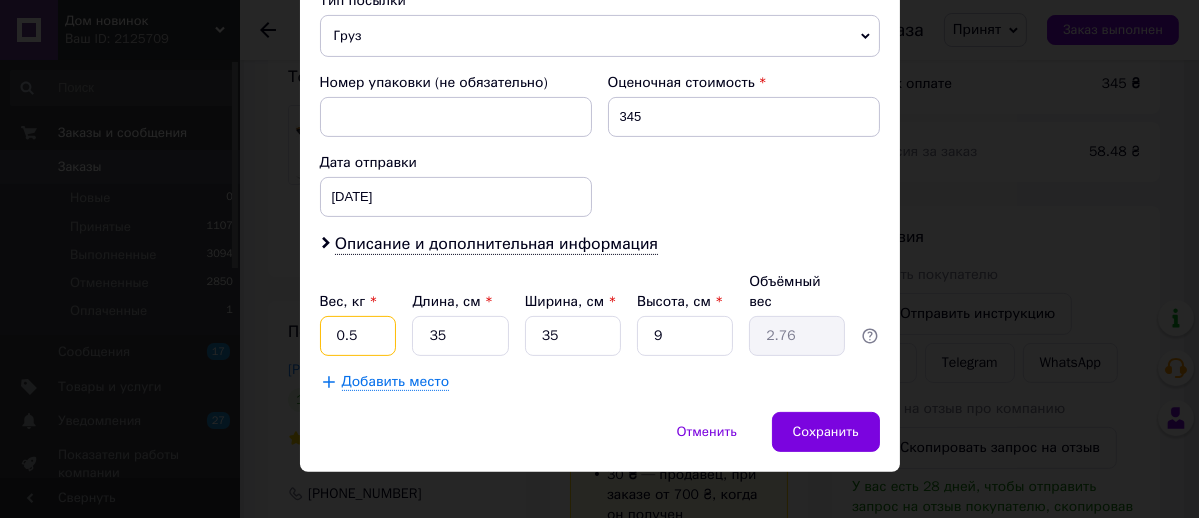 click on "0.5" at bounding box center (358, 336) 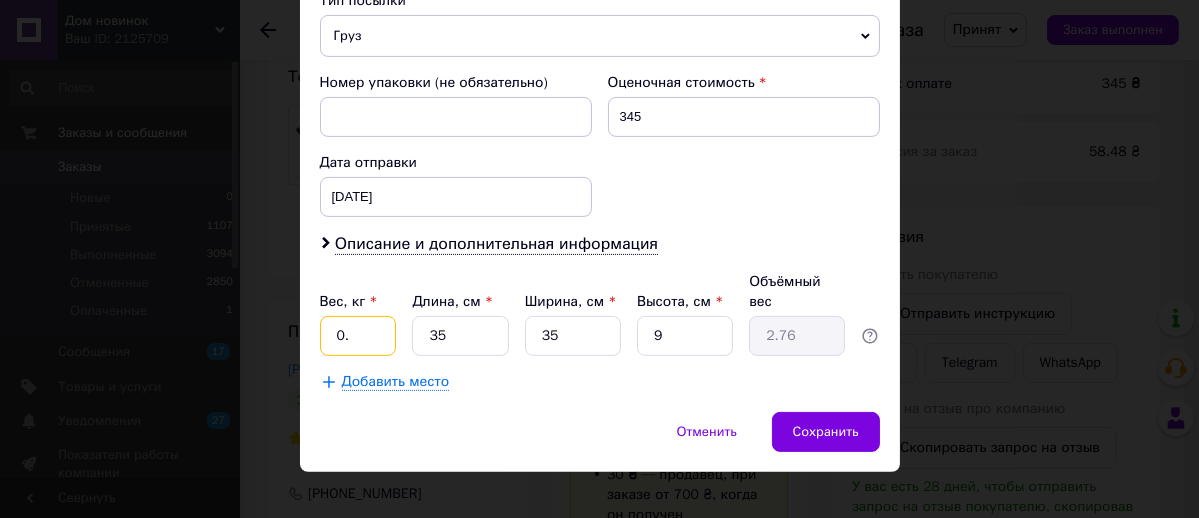 type on "0" 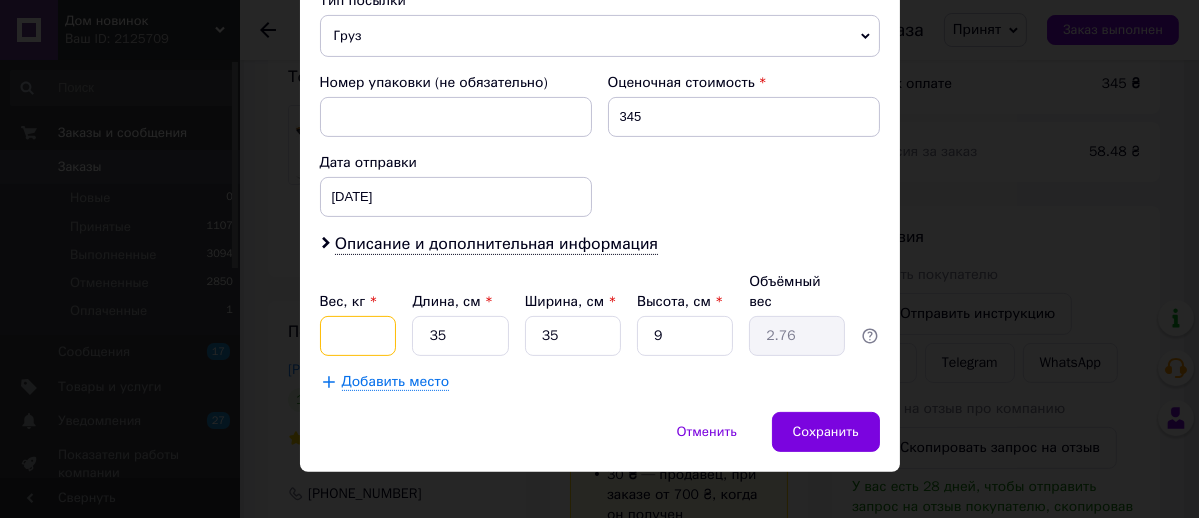 type on "2" 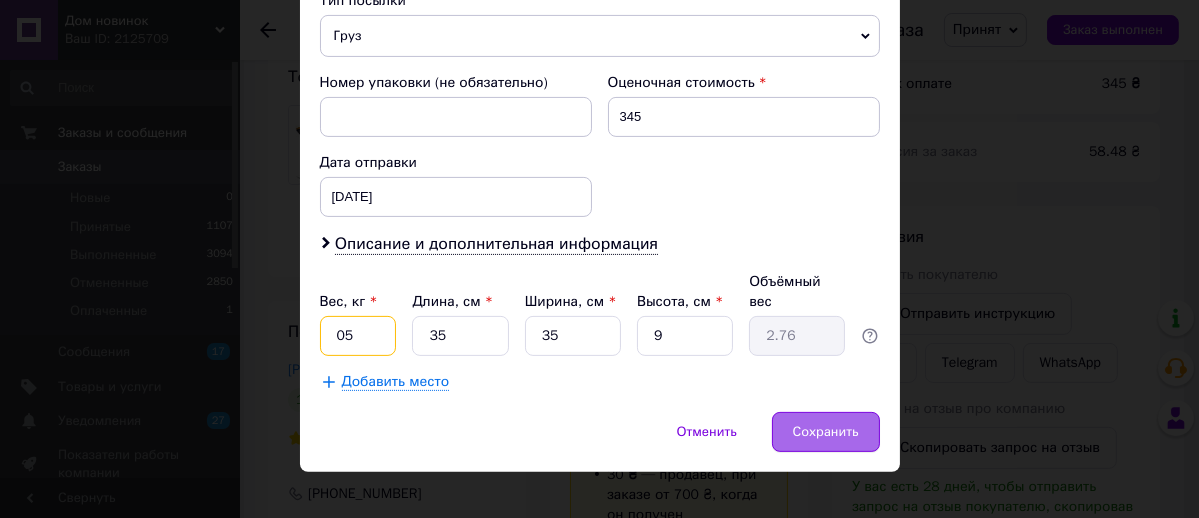 type on "05" 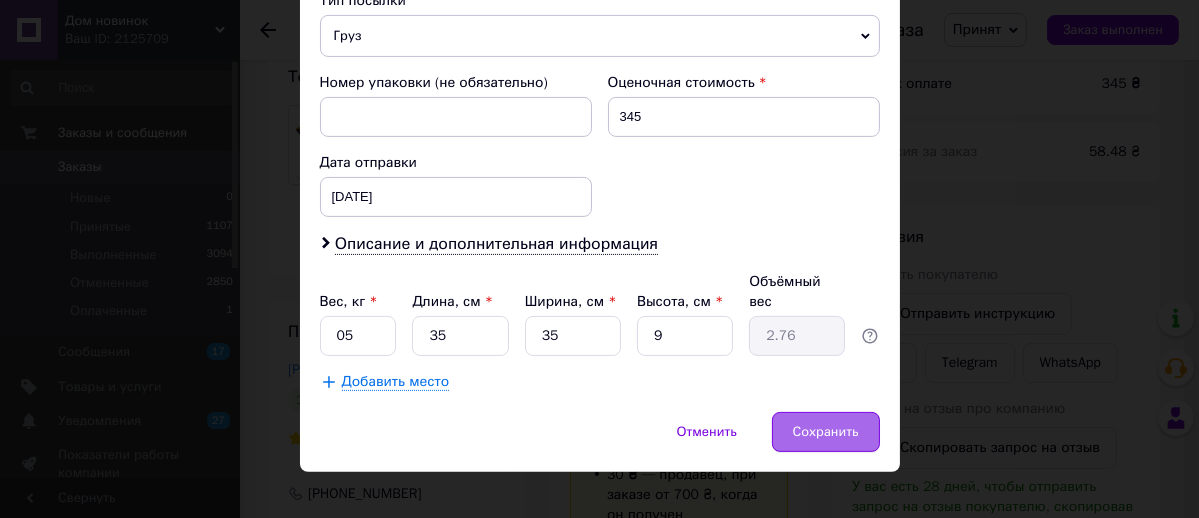 click on "Сохранить" at bounding box center (826, 432) 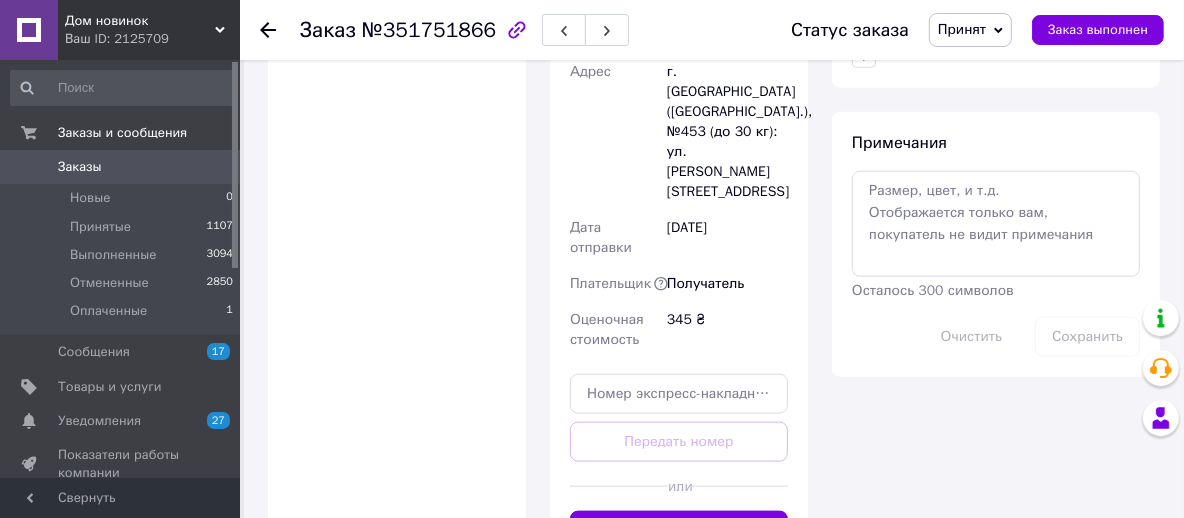 scroll, scrollTop: 1700, scrollLeft: 0, axis: vertical 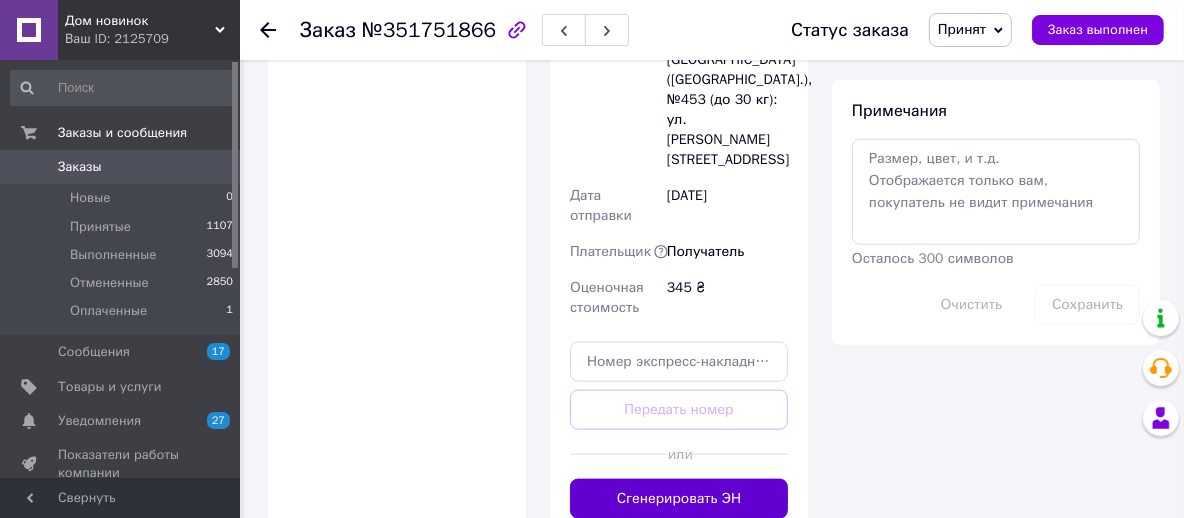 click on "Сгенерировать ЭН" at bounding box center [679, 499] 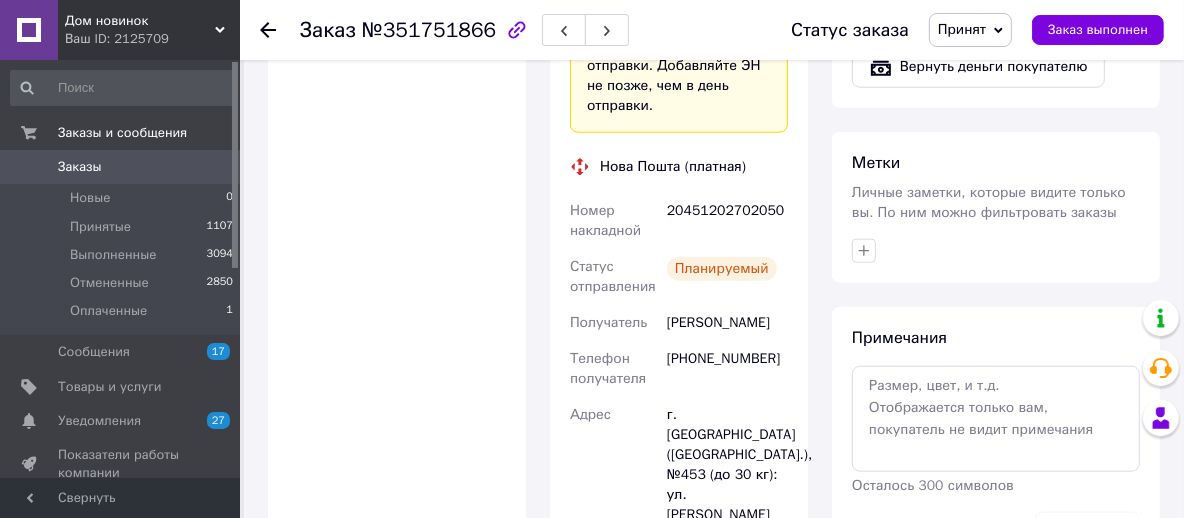 scroll, scrollTop: 1300, scrollLeft: 0, axis: vertical 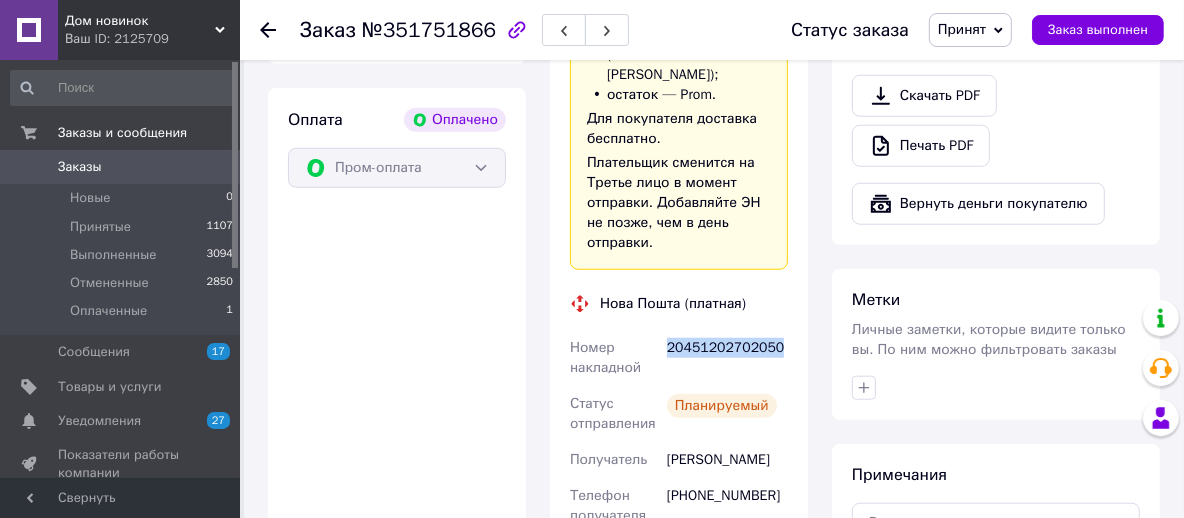 drag, startPoint x: 663, startPoint y: 304, endPoint x: 781, endPoint y: 317, distance: 118.71394 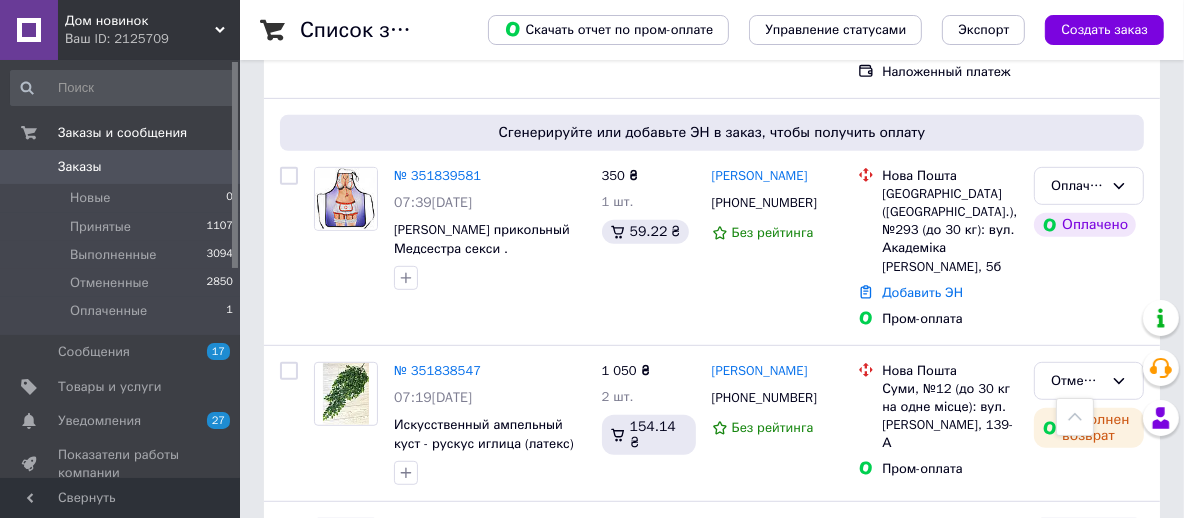 scroll, scrollTop: 700, scrollLeft: 0, axis: vertical 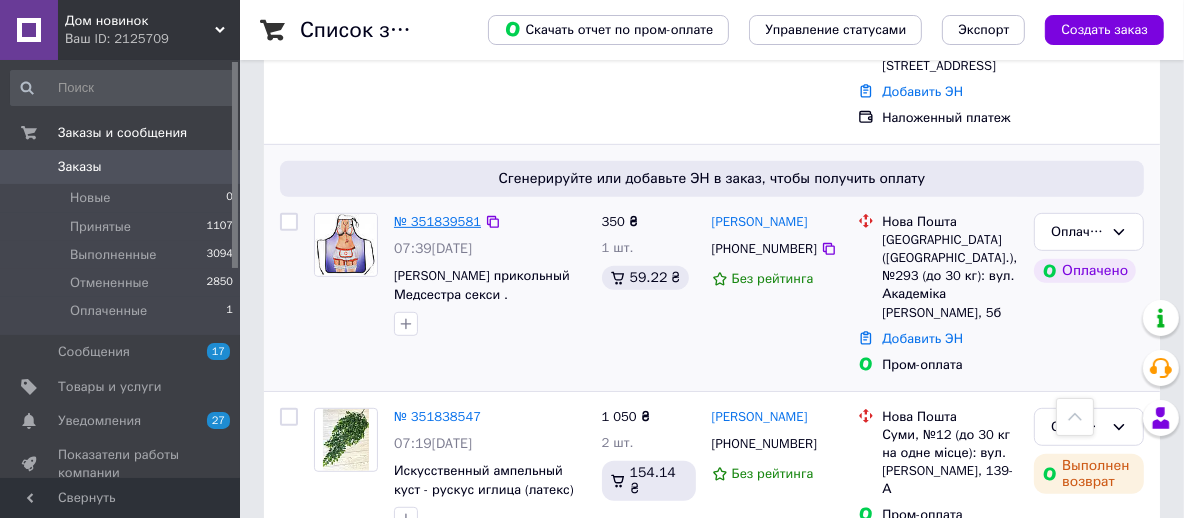 click on "№ 351839581" at bounding box center [437, 221] 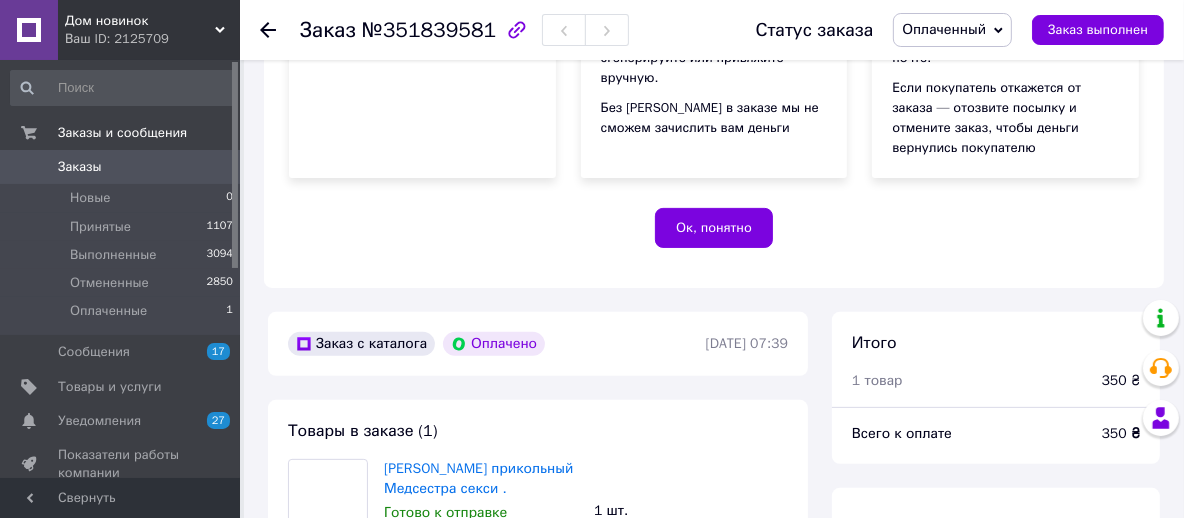 scroll, scrollTop: 700, scrollLeft: 0, axis: vertical 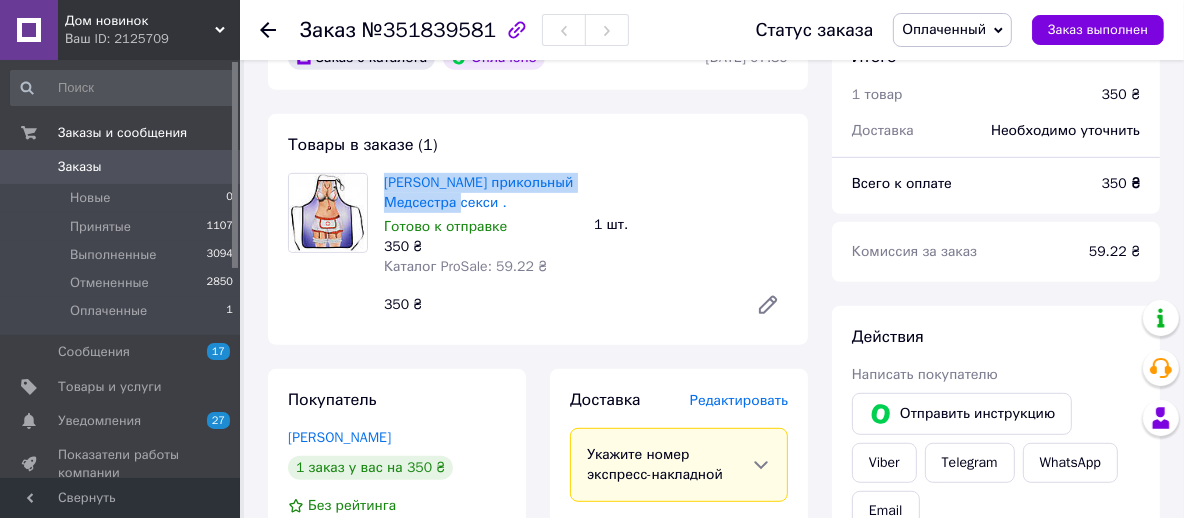 drag, startPoint x: 382, startPoint y: 175, endPoint x: 501, endPoint y: 196, distance: 120.83874 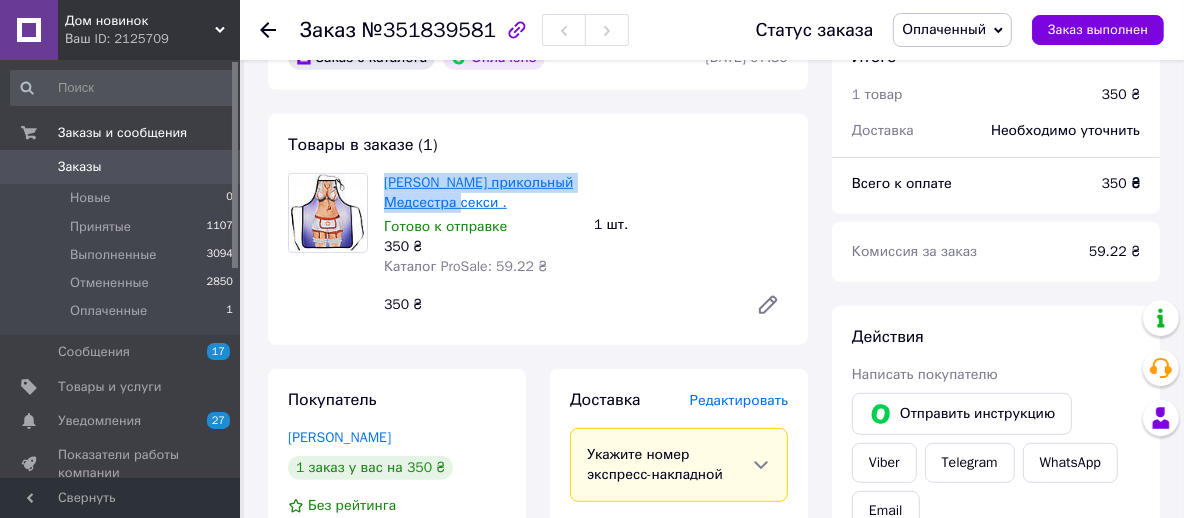 copy on "Фартук прикольный Медсестра секси ." 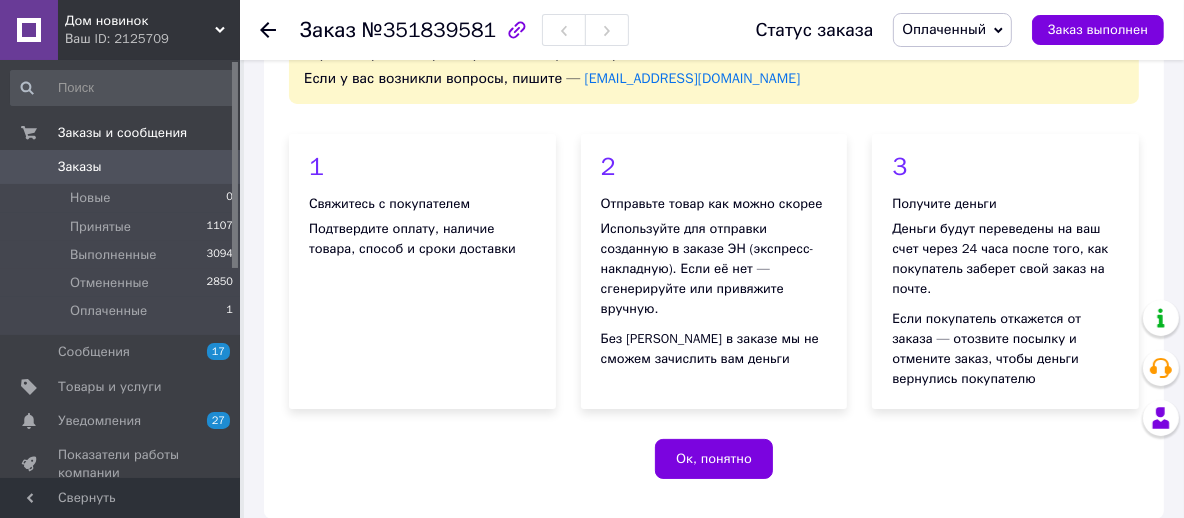 scroll, scrollTop: 200, scrollLeft: 0, axis: vertical 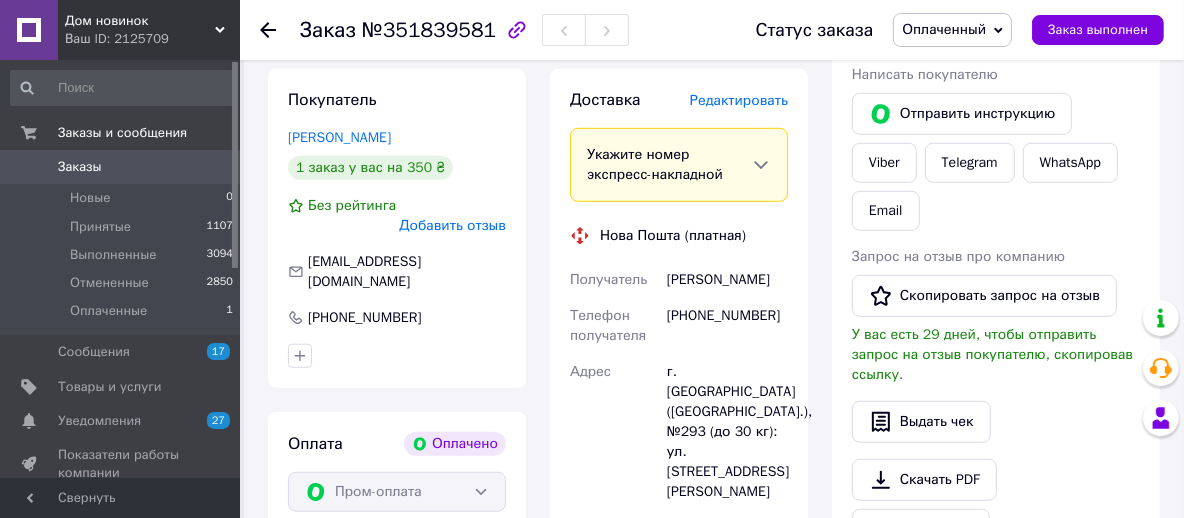 click on "Редактировать" at bounding box center [739, 100] 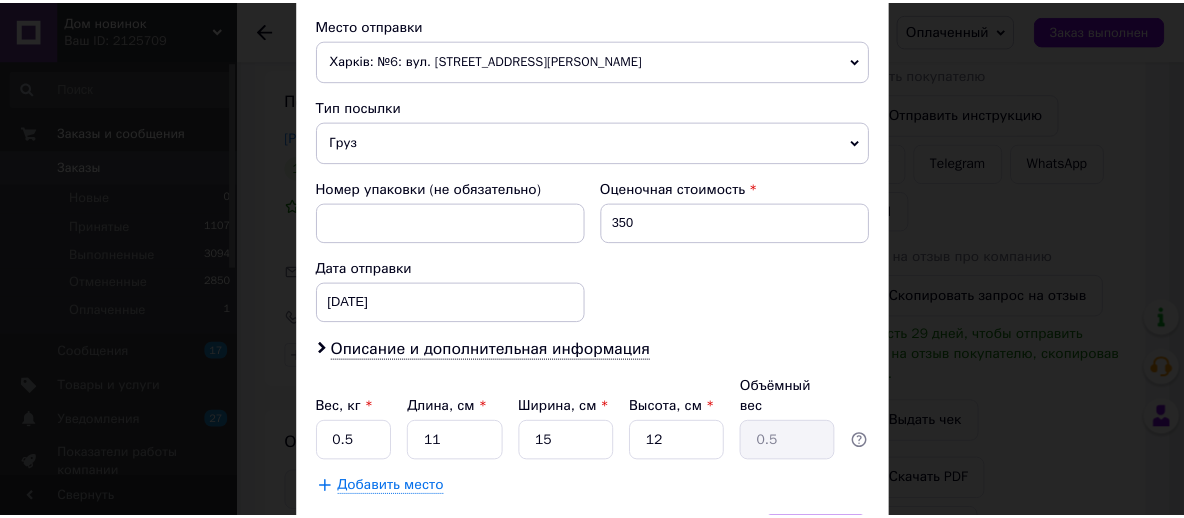 scroll, scrollTop: 806, scrollLeft: 0, axis: vertical 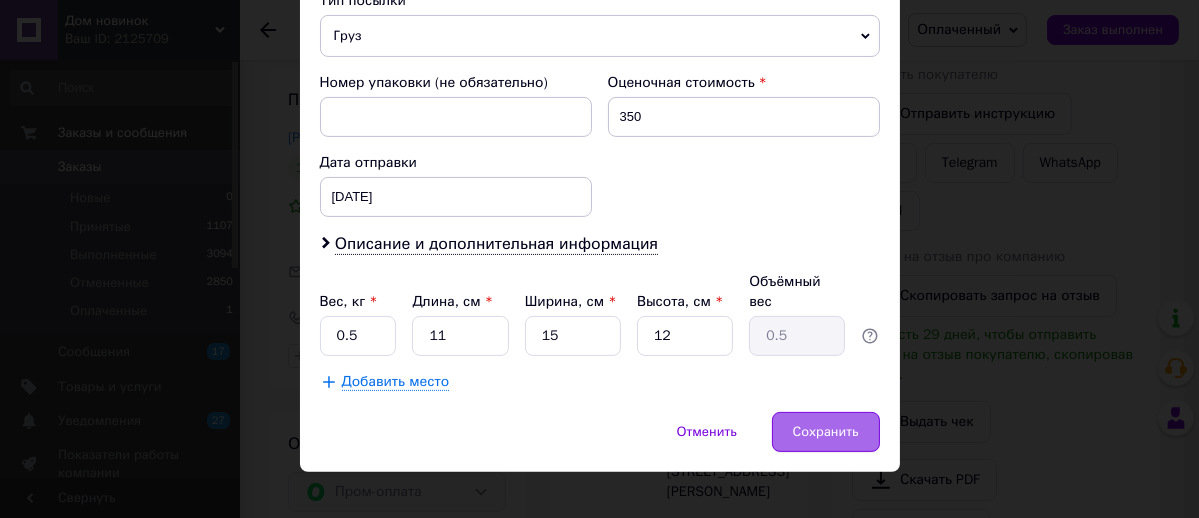 click on "Сохранить" at bounding box center [826, 432] 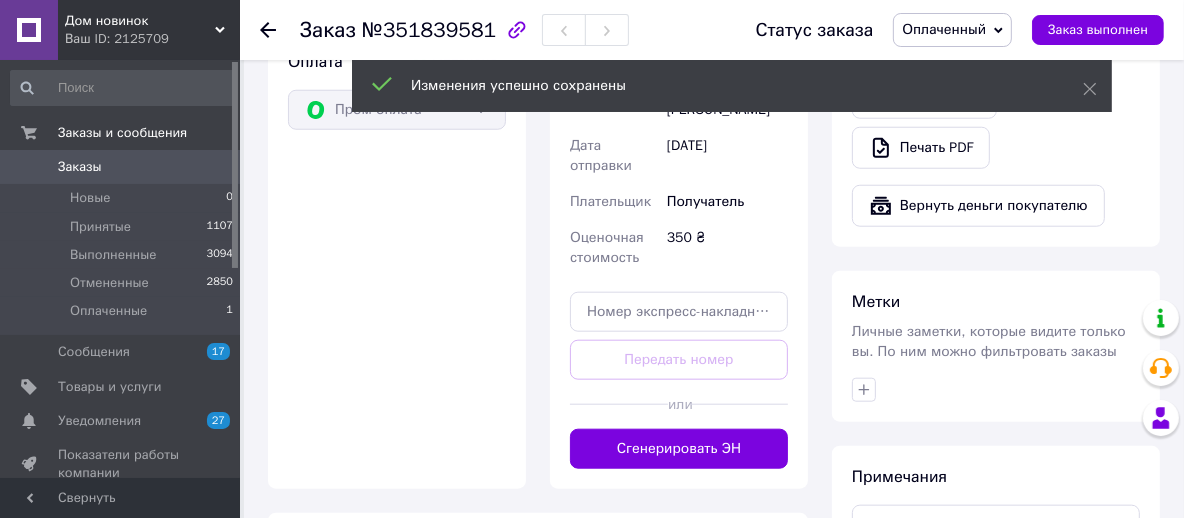 scroll, scrollTop: 1400, scrollLeft: 0, axis: vertical 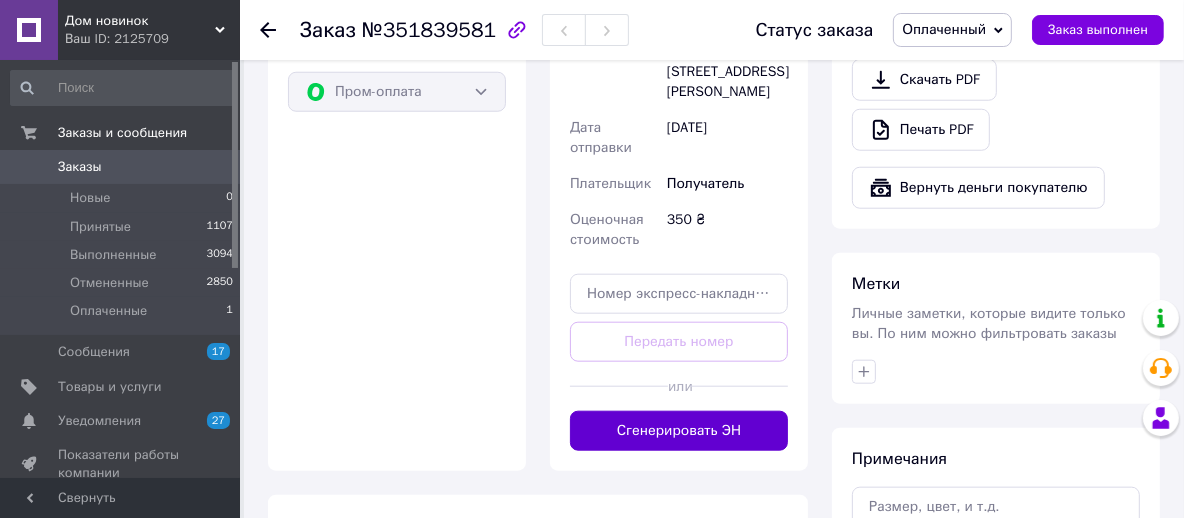 click on "Сгенерировать ЭН" at bounding box center [679, 431] 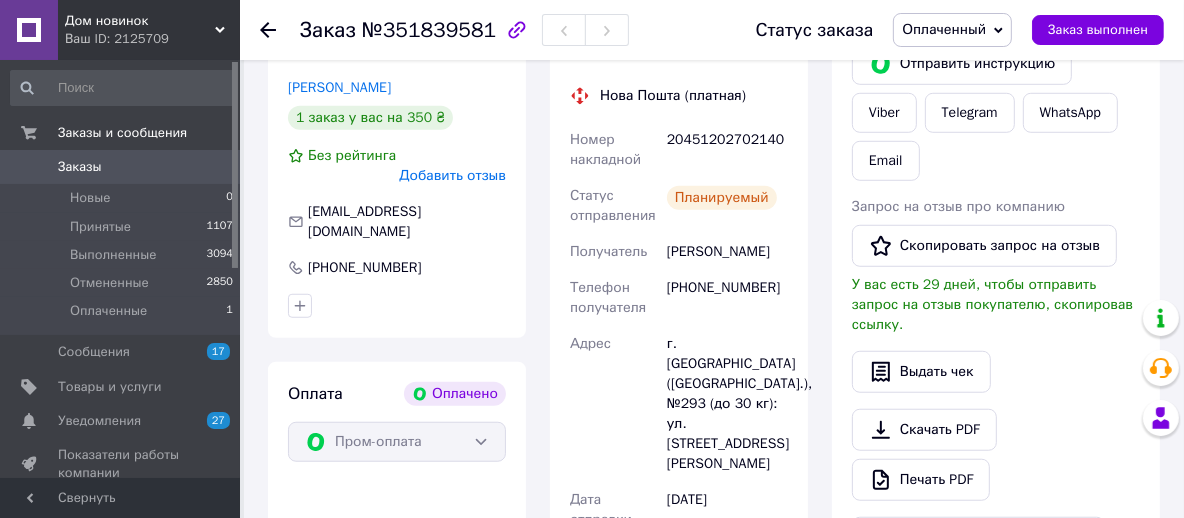 scroll, scrollTop: 1000, scrollLeft: 0, axis: vertical 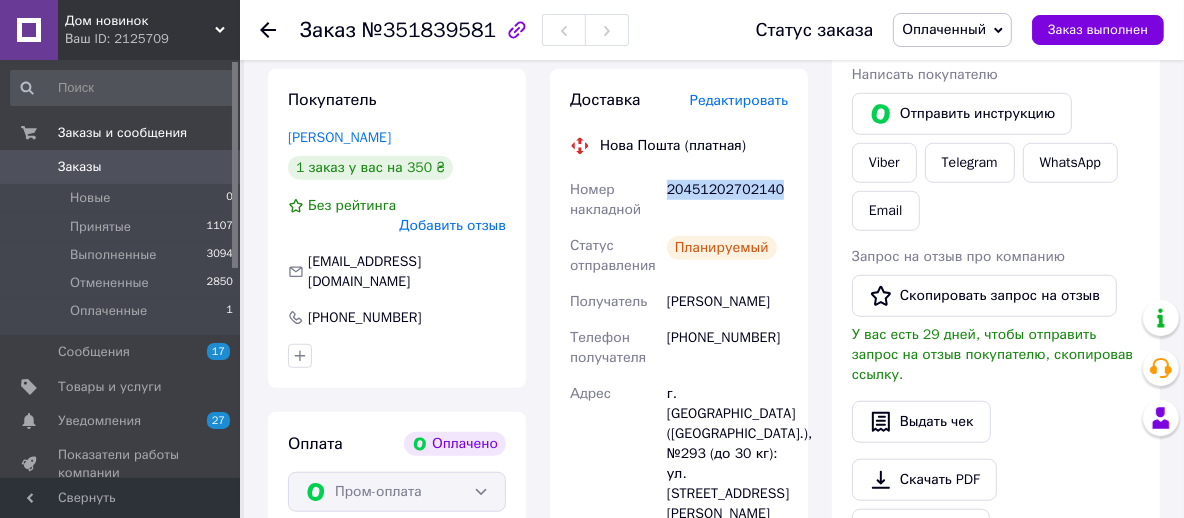 drag, startPoint x: 662, startPoint y: 184, endPoint x: 773, endPoint y: 196, distance: 111.64677 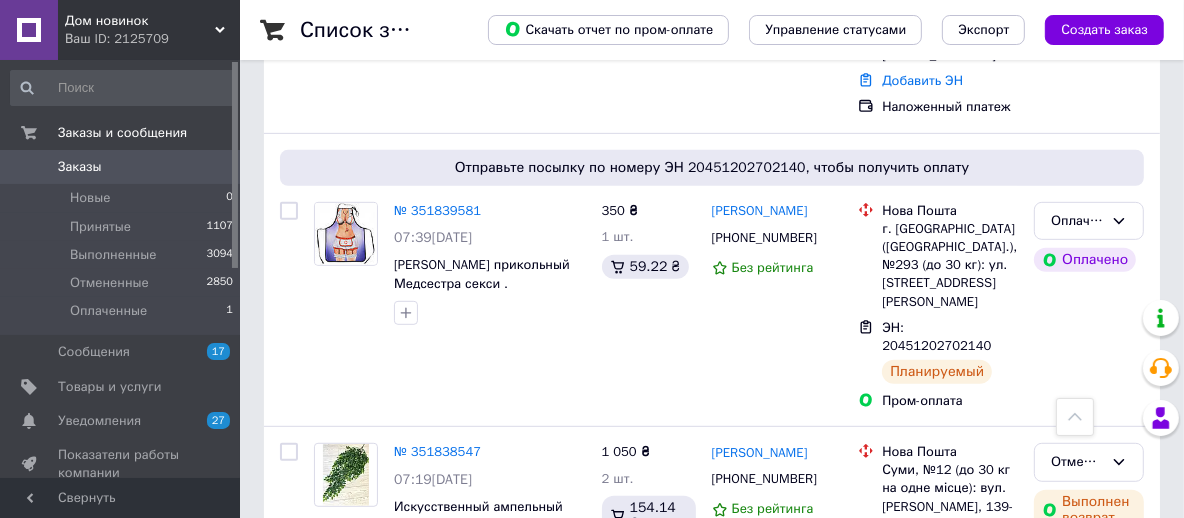 scroll, scrollTop: 700, scrollLeft: 0, axis: vertical 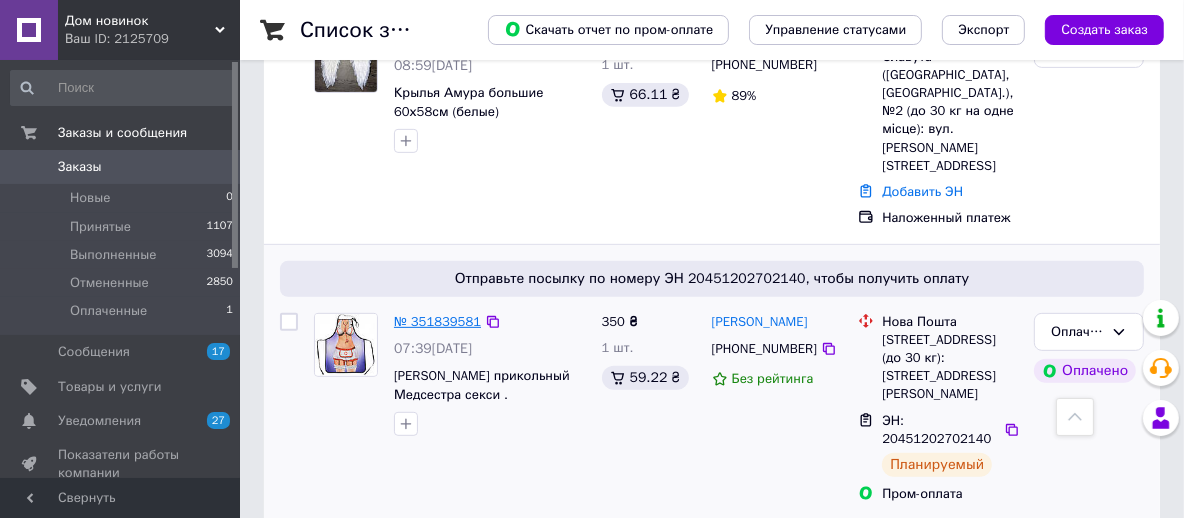 click on "№ 351839581" at bounding box center [437, 321] 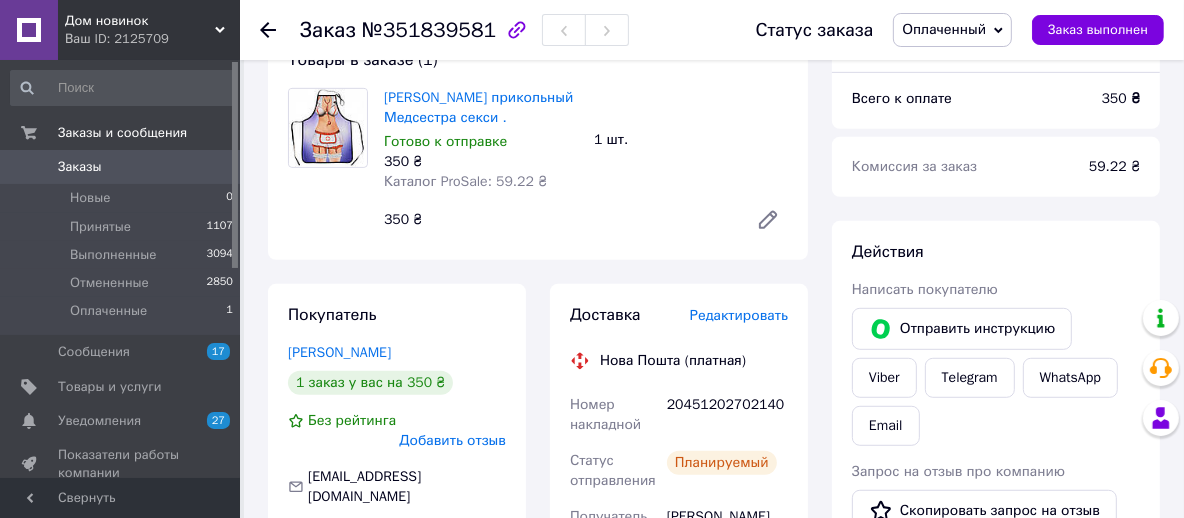 scroll, scrollTop: 800, scrollLeft: 0, axis: vertical 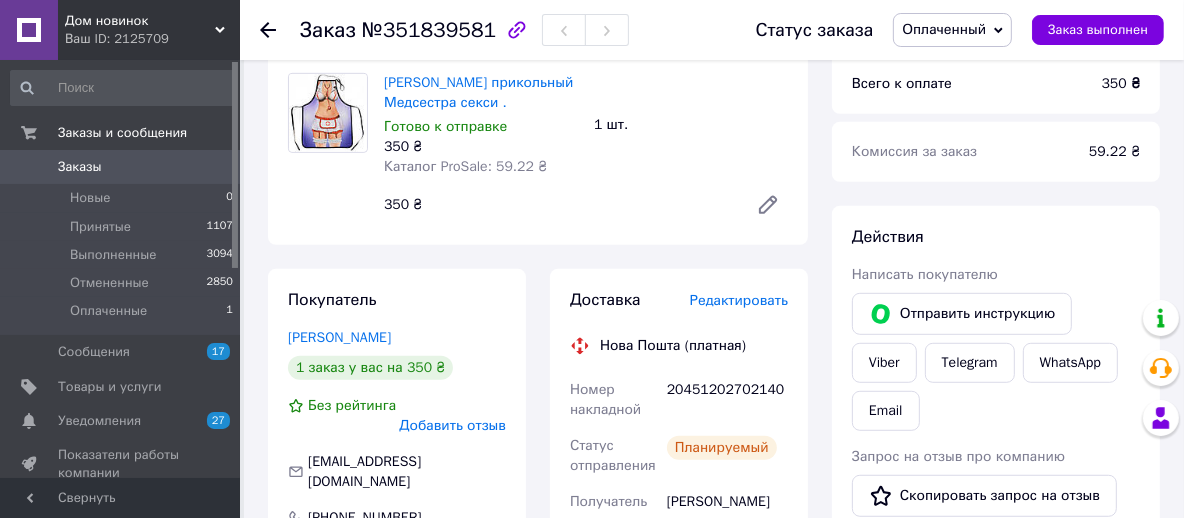 click 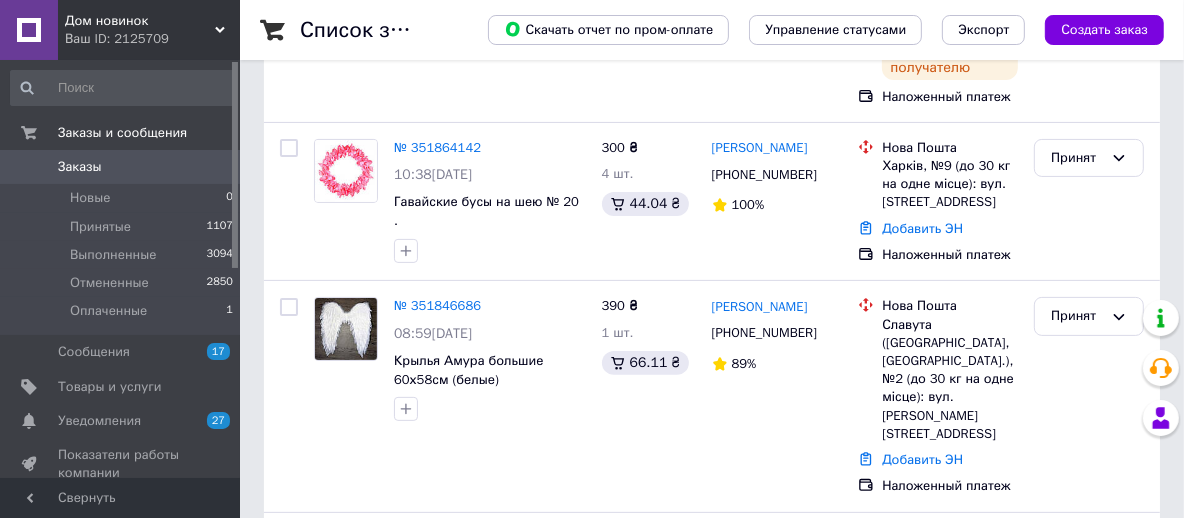 scroll, scrollTop: 0, scrollLeft: 0, axis: both 